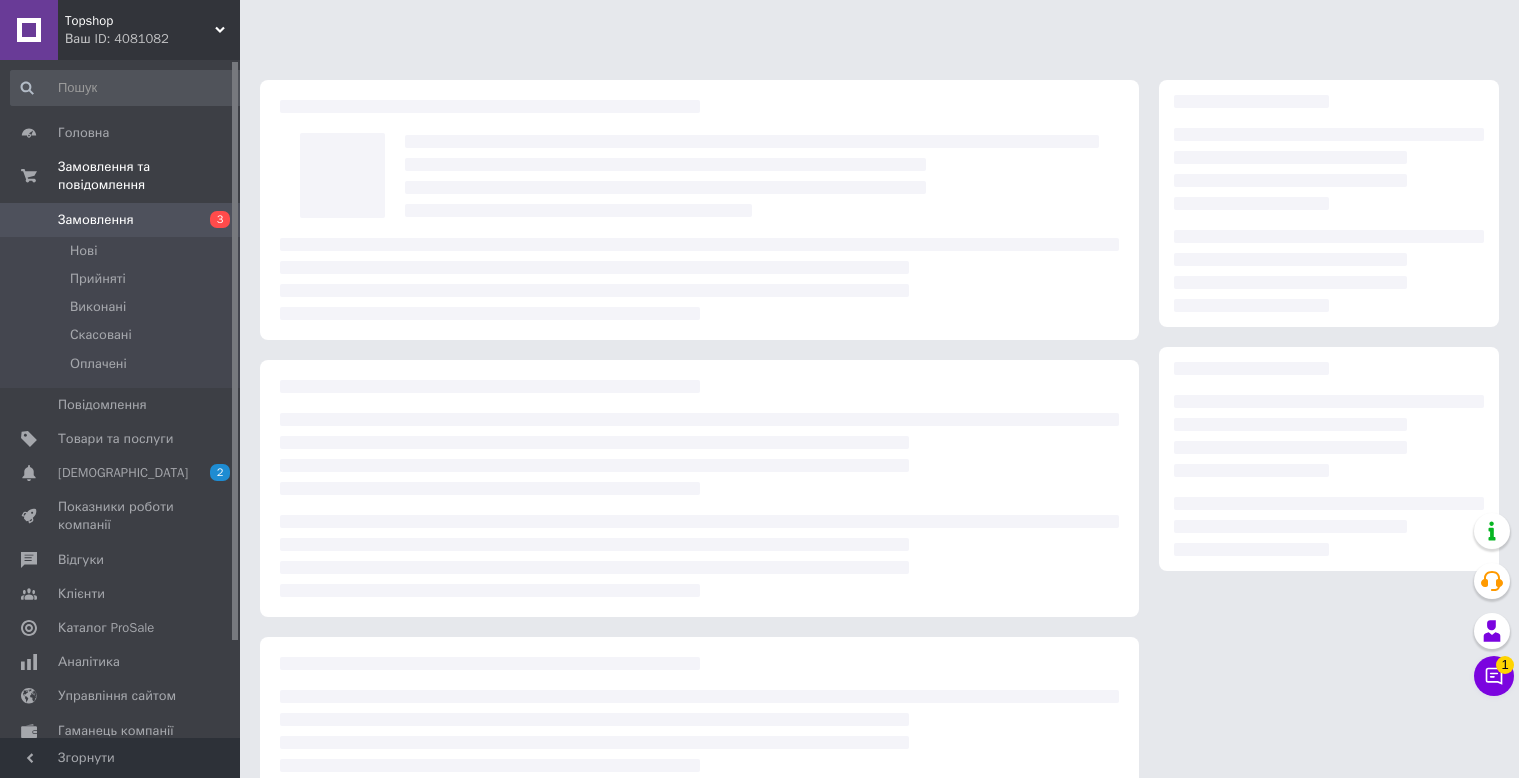 scroll, scrollTop: 0, scrollLeft: 0, axis: both 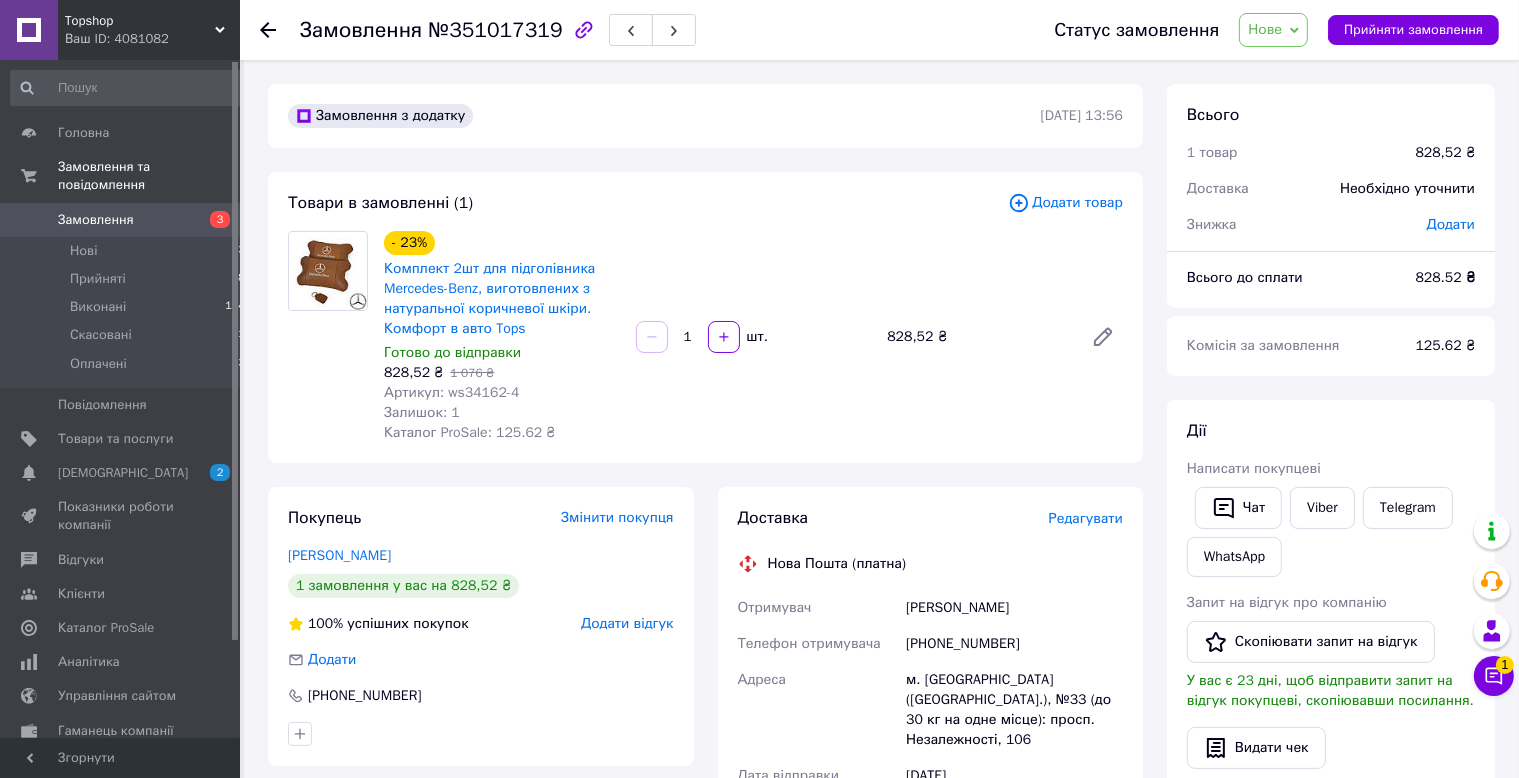 click on "Замовлення 3" at bounding box center (128, 220) 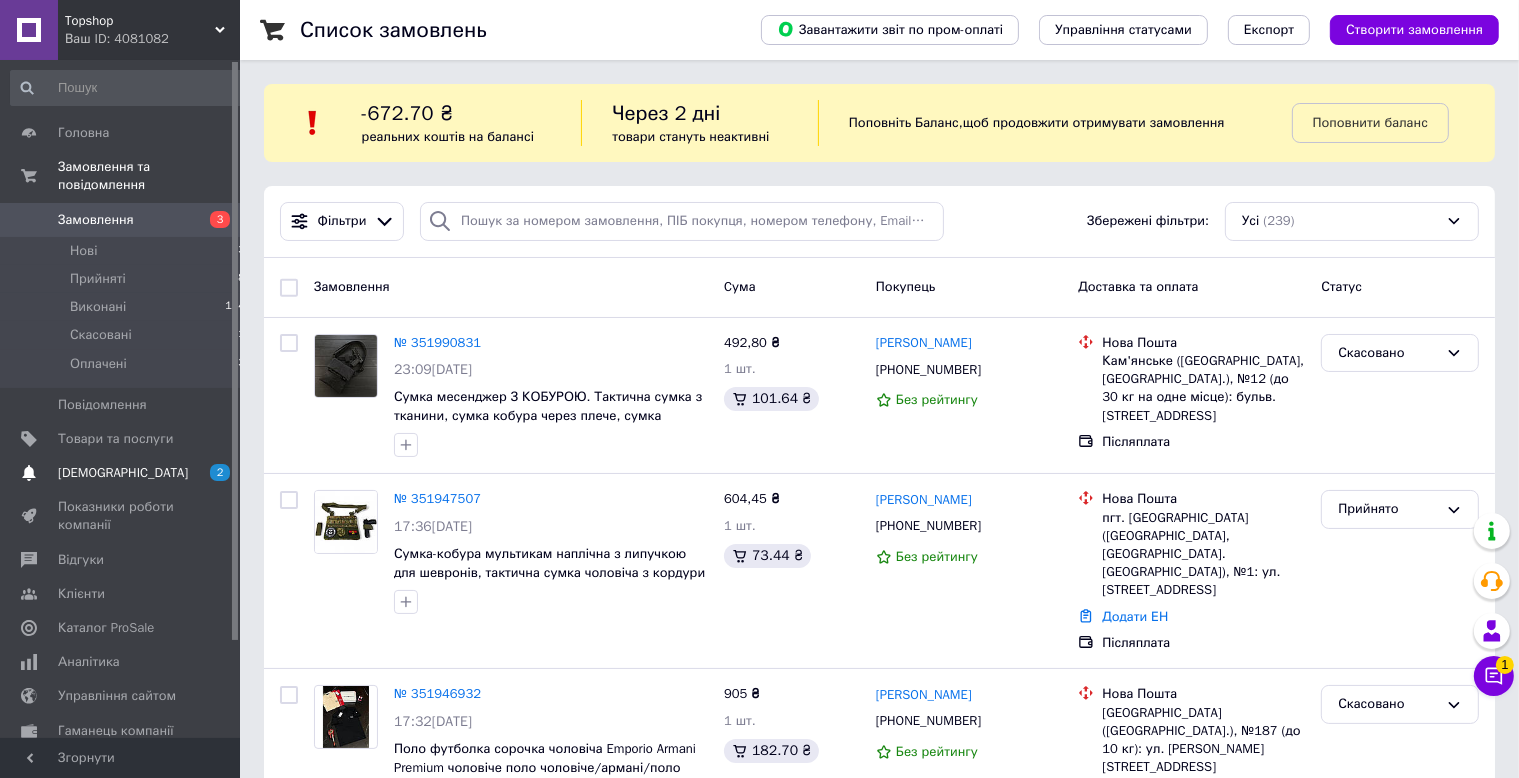 click on "[DEMOGRAPHIC_DATA]" at bounding box center (121, 473) 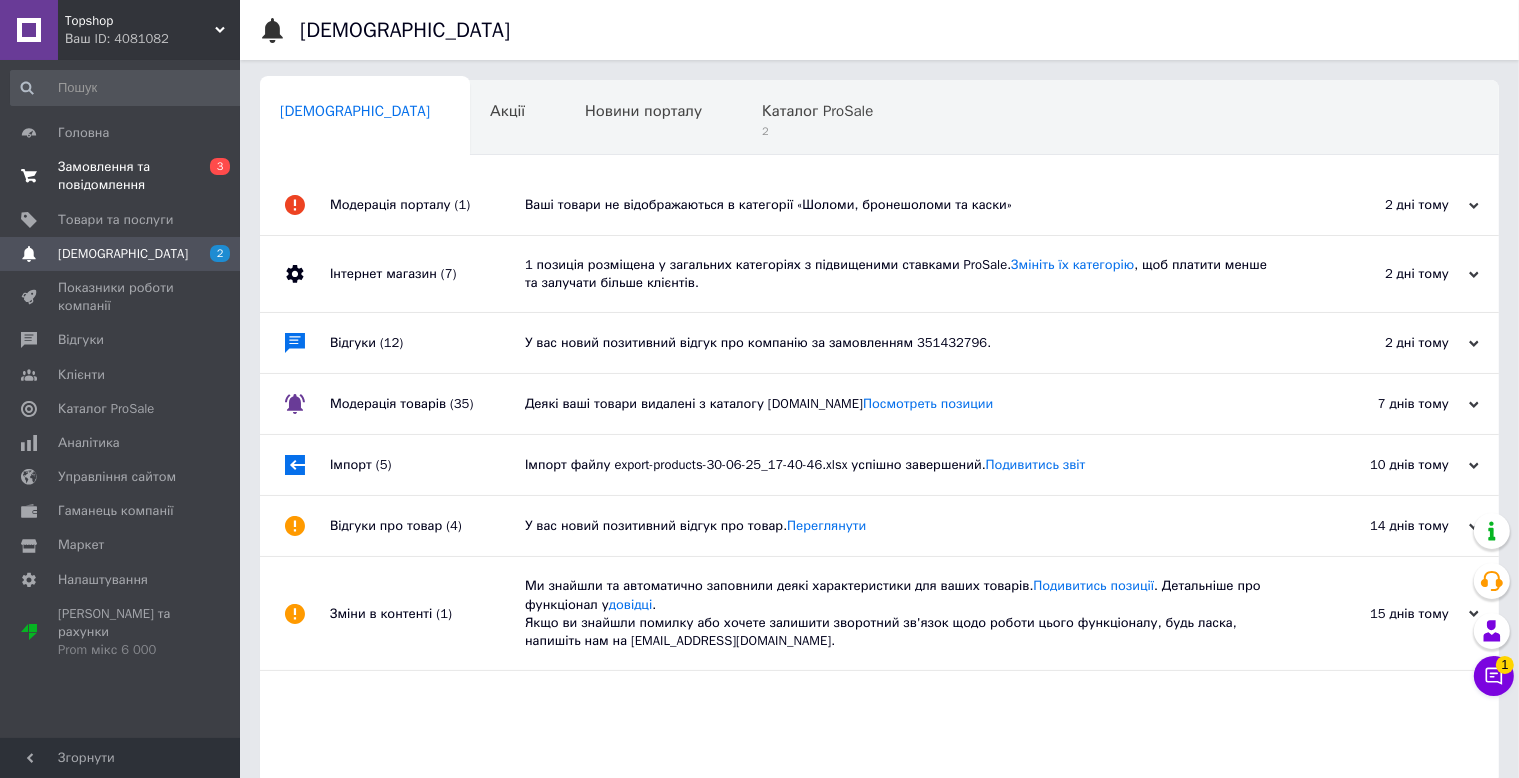 click on "Замовлення та повідомлення" at bounding box center [121, 176] 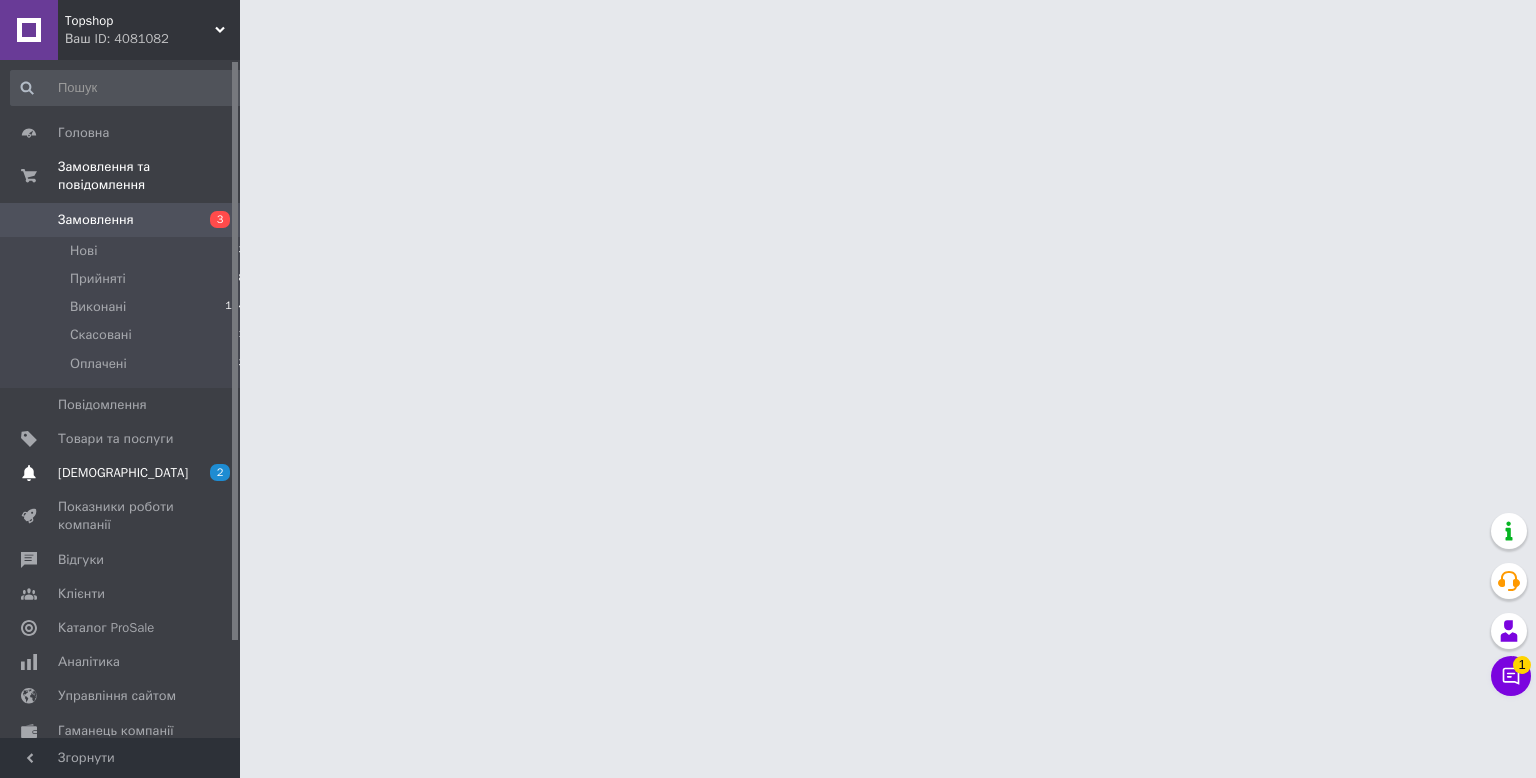 click on "[DEMOGRAPHIC_DATA]" at bounding box center (121, 473) 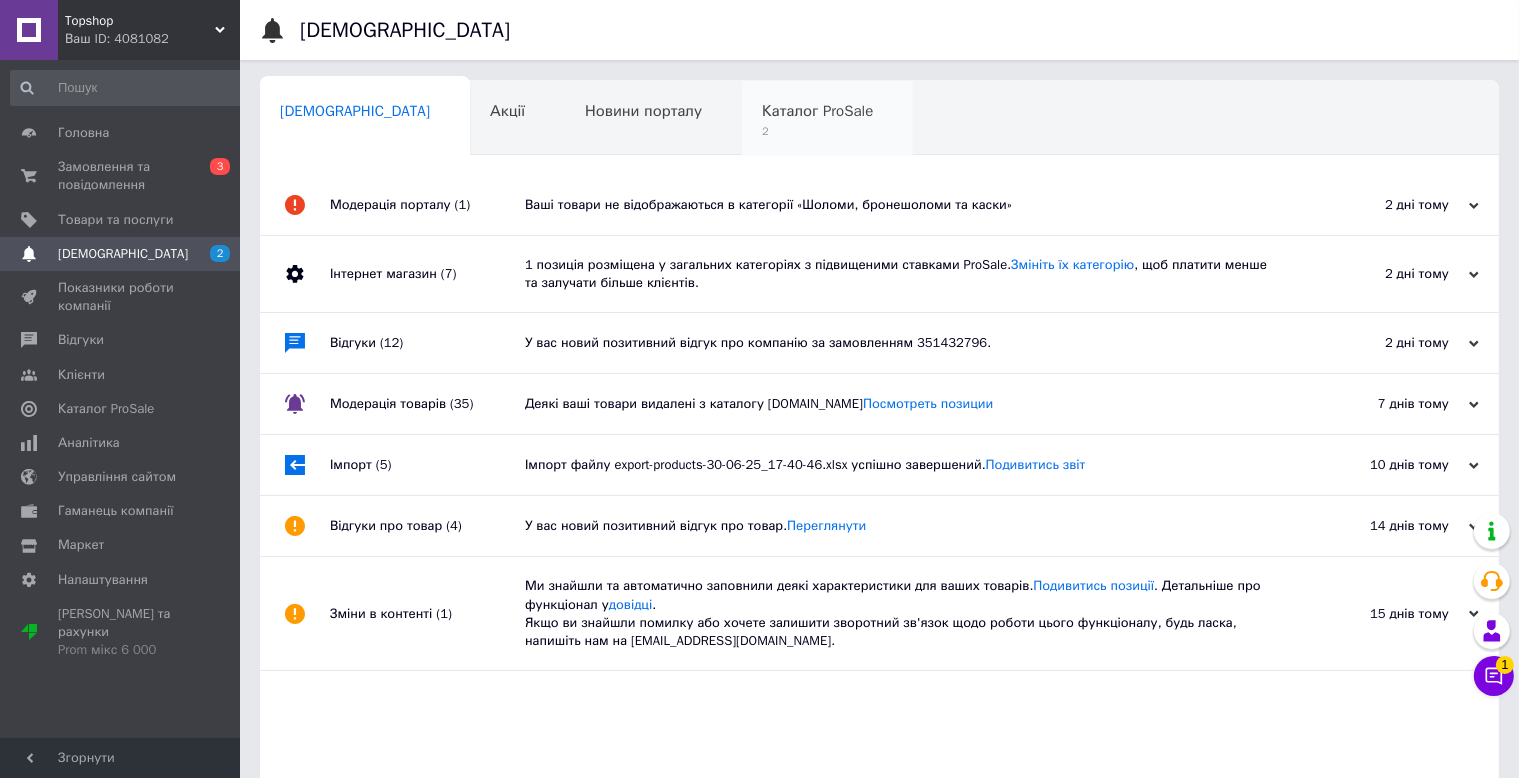 click on "2" at bounding box center (817, 131) 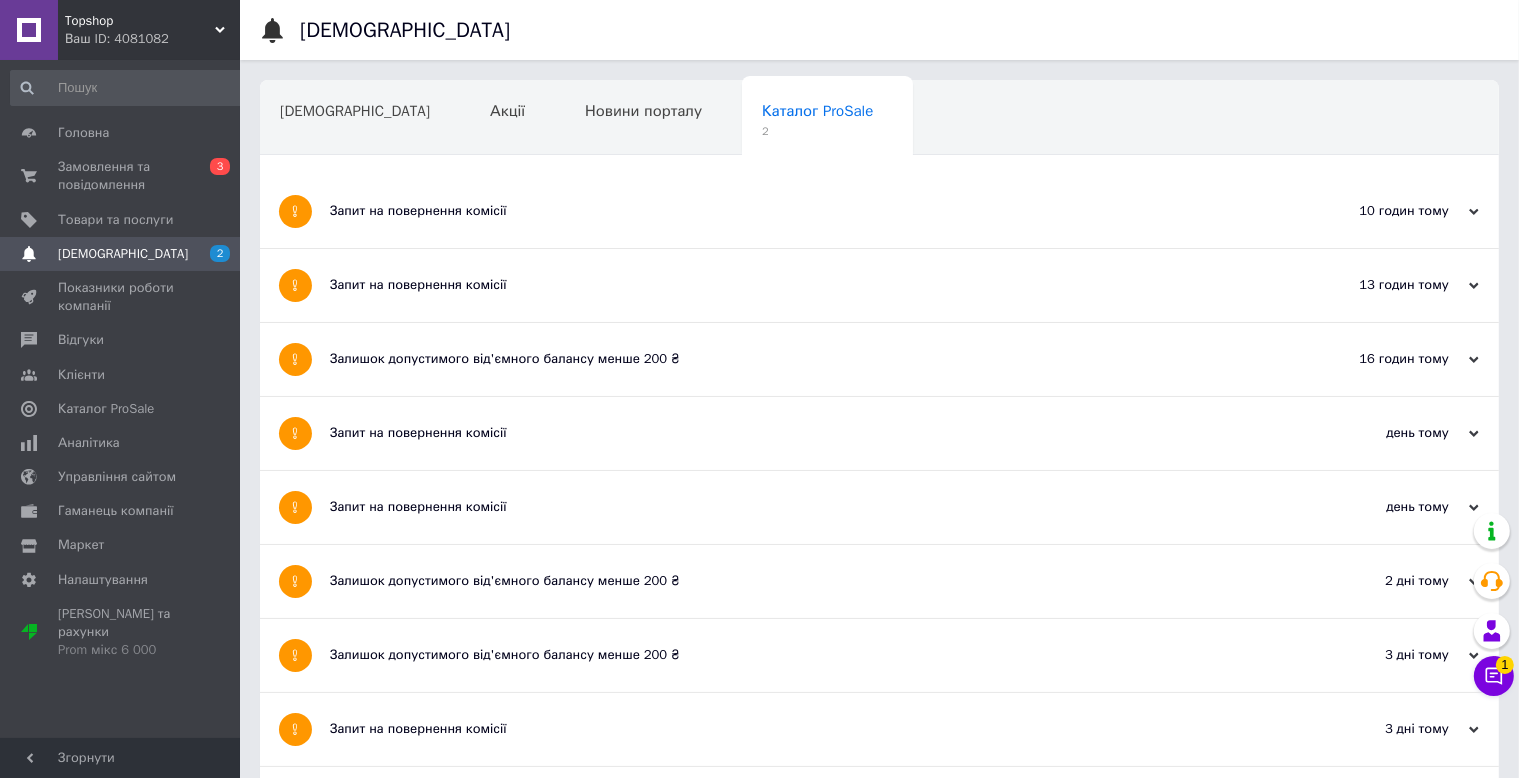 click on "Запит на повернення комісії" at bounding box center (804, 285) 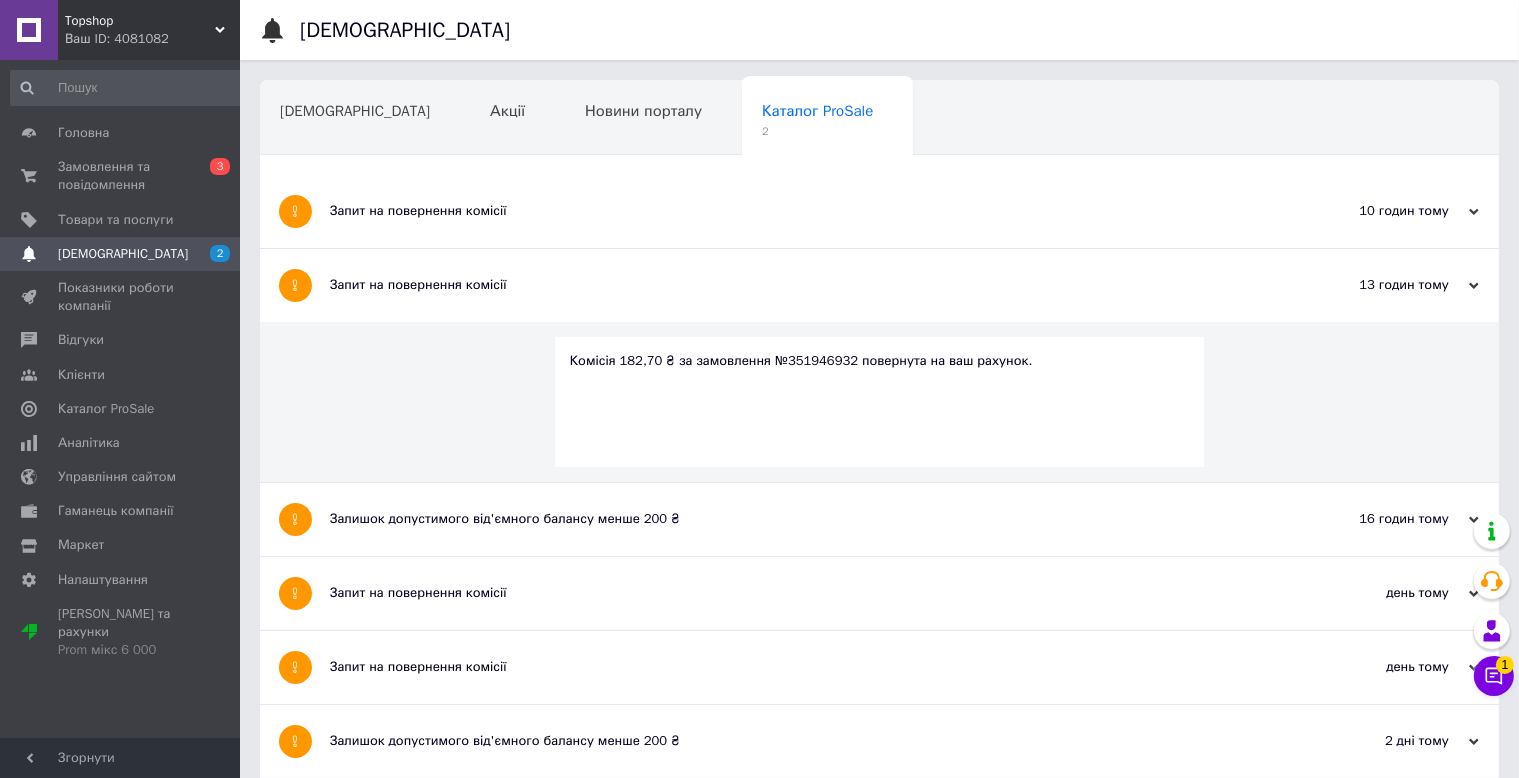 click on "Запит на повернення комісії" at bounding box center (804, 211) 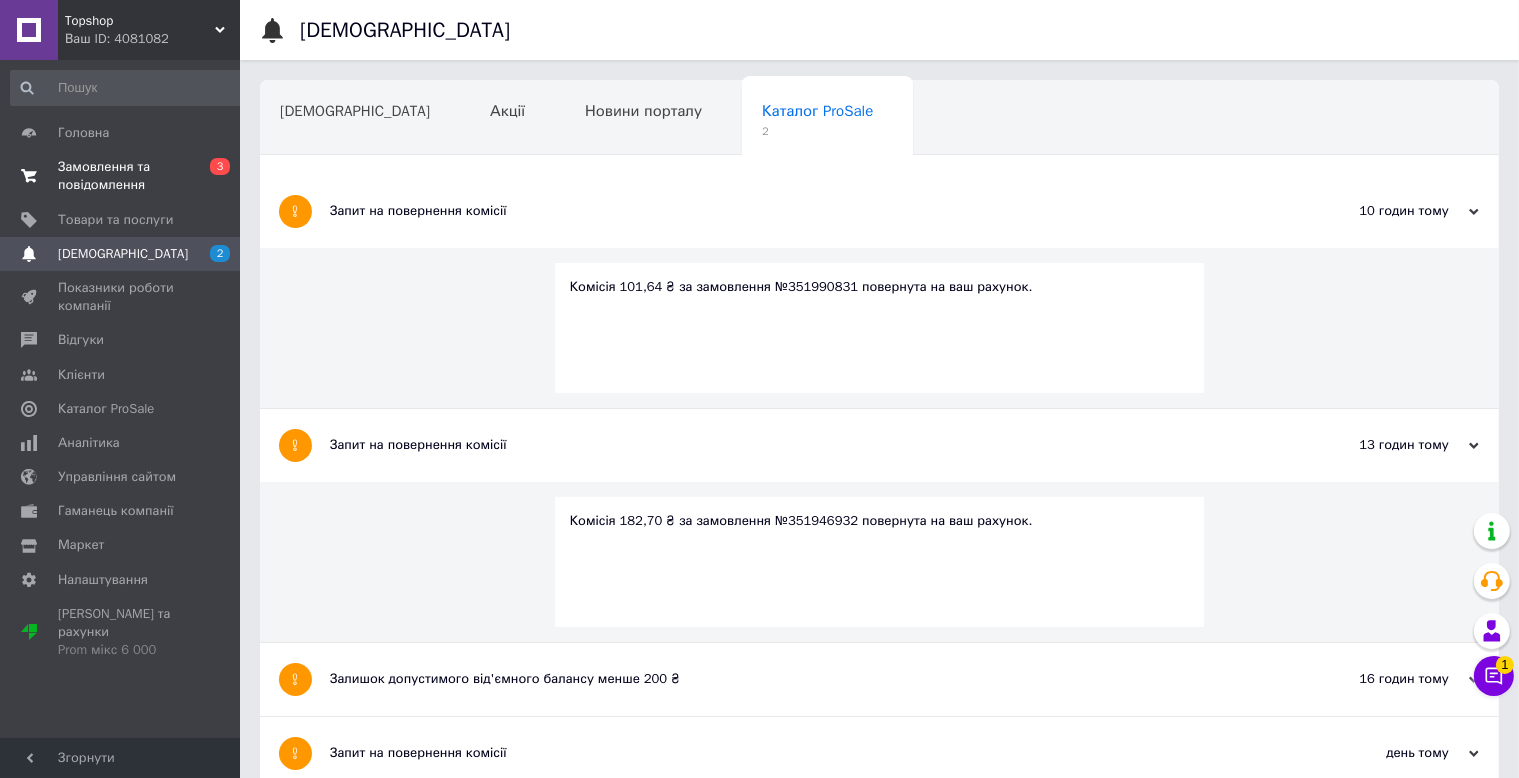 click on "Замовлення та повідомлення" at bounding box center [121, 176] 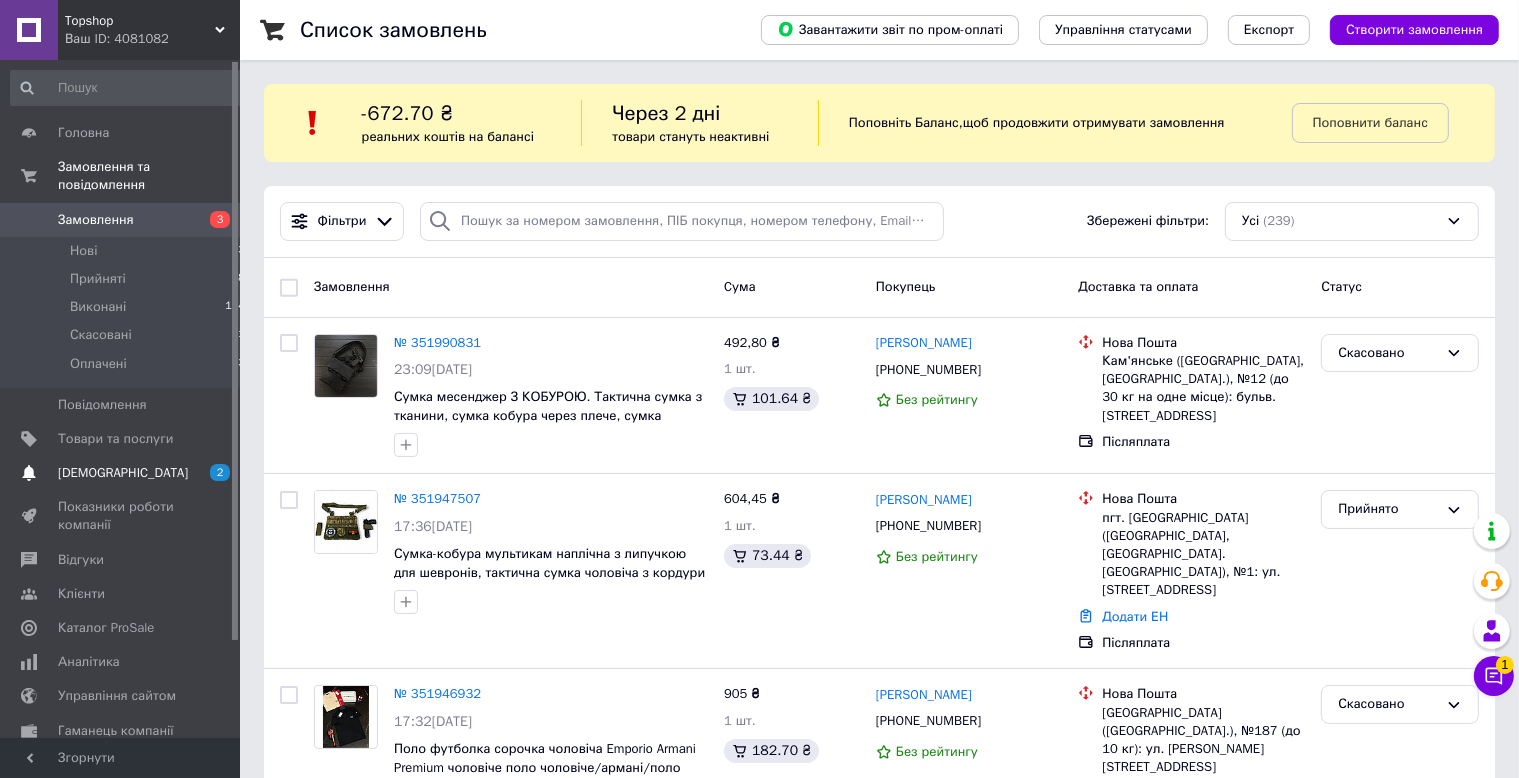 click on "[DEMOGRAPHIC_DATA] 2" at bounding box center (128, 473) 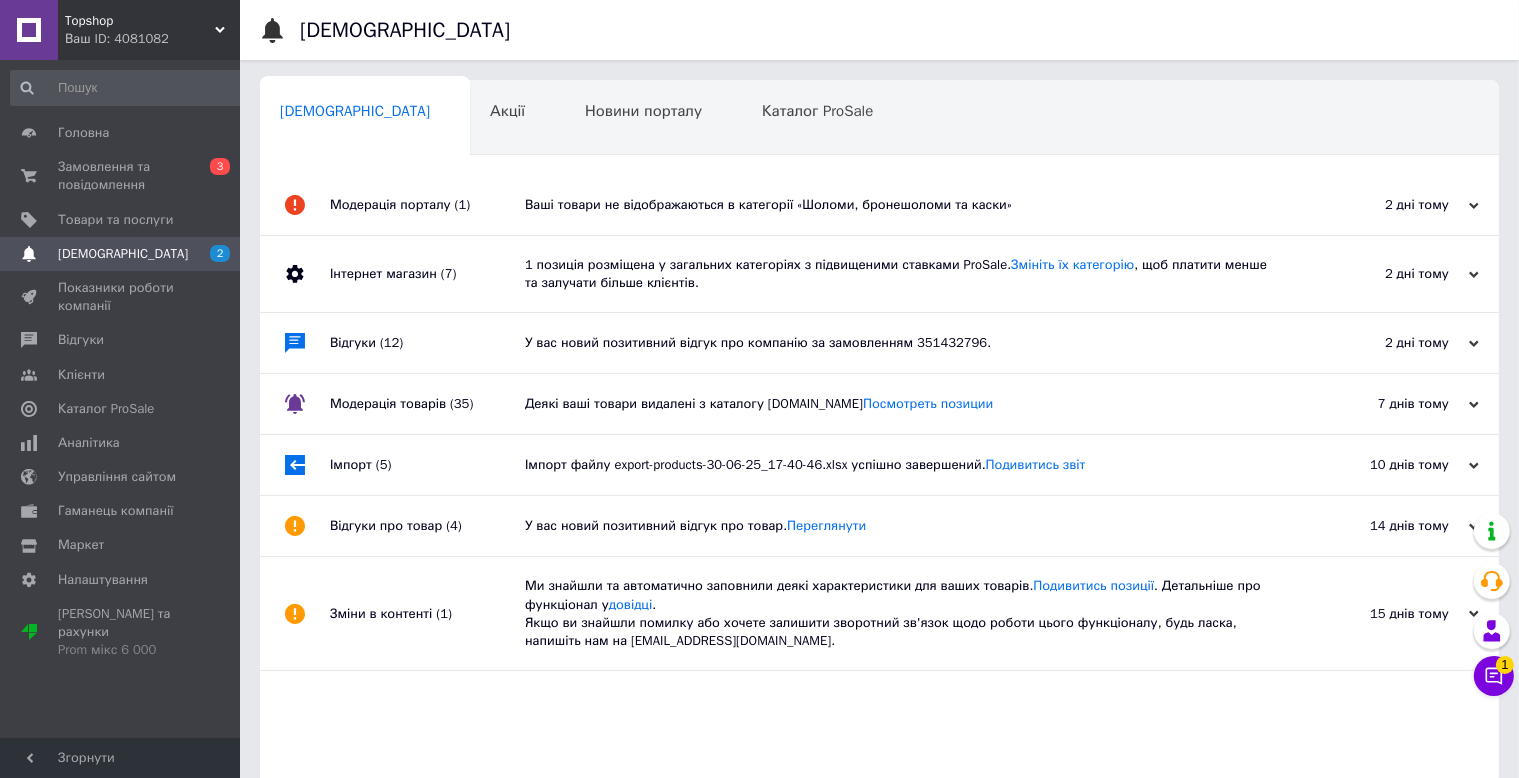 click on "[DEMOGRAPHIC_DATA]" at bounding box center [121, 254] 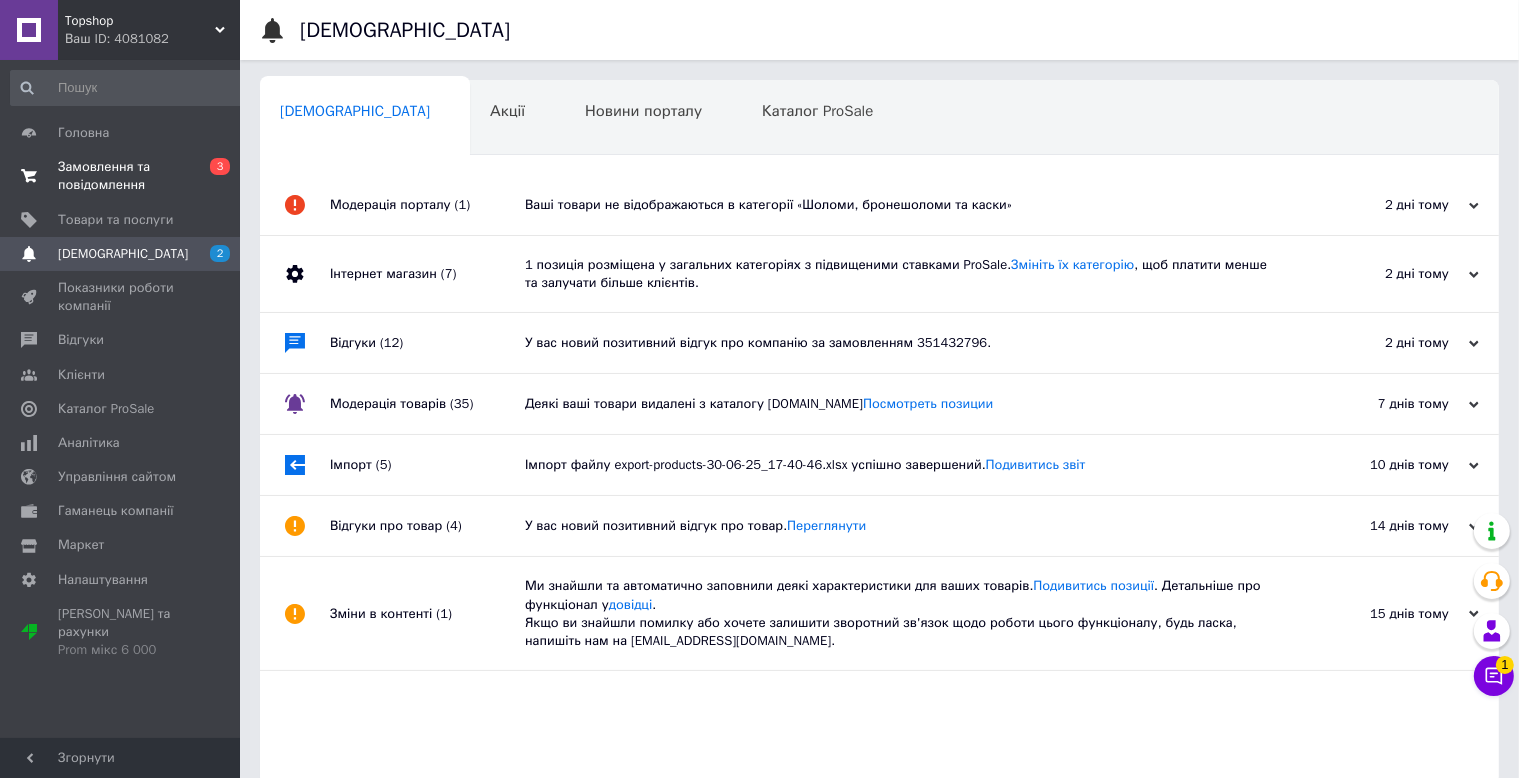 click on "Замовлення та повідомлення" at bounding box center [121, 176] 